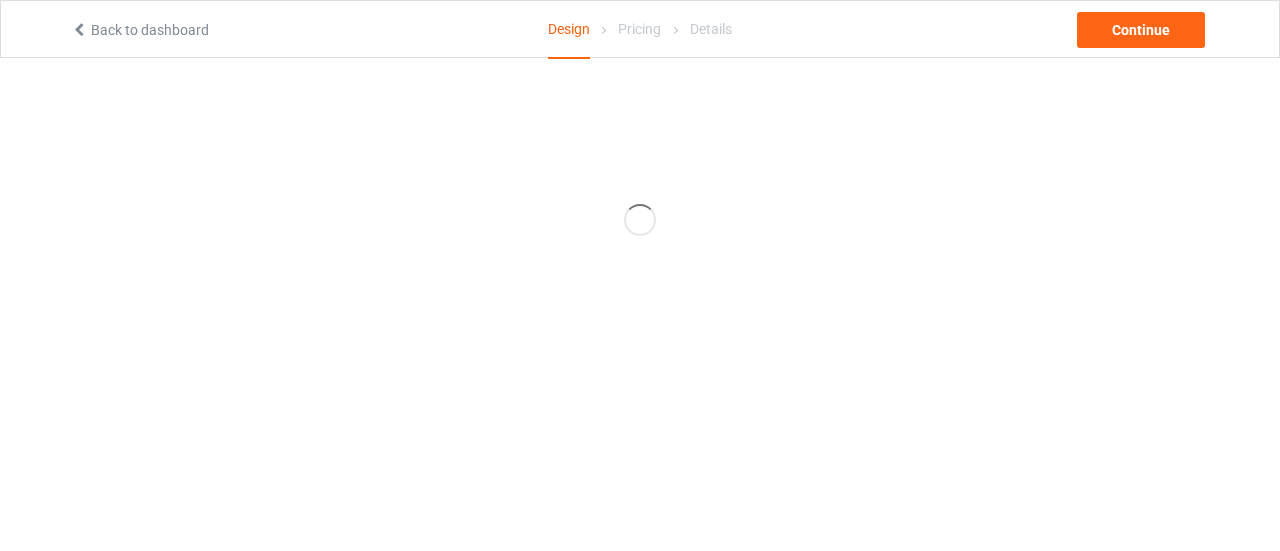 scroll, scrollTop: 0, scrollLeft: 0, axis: both 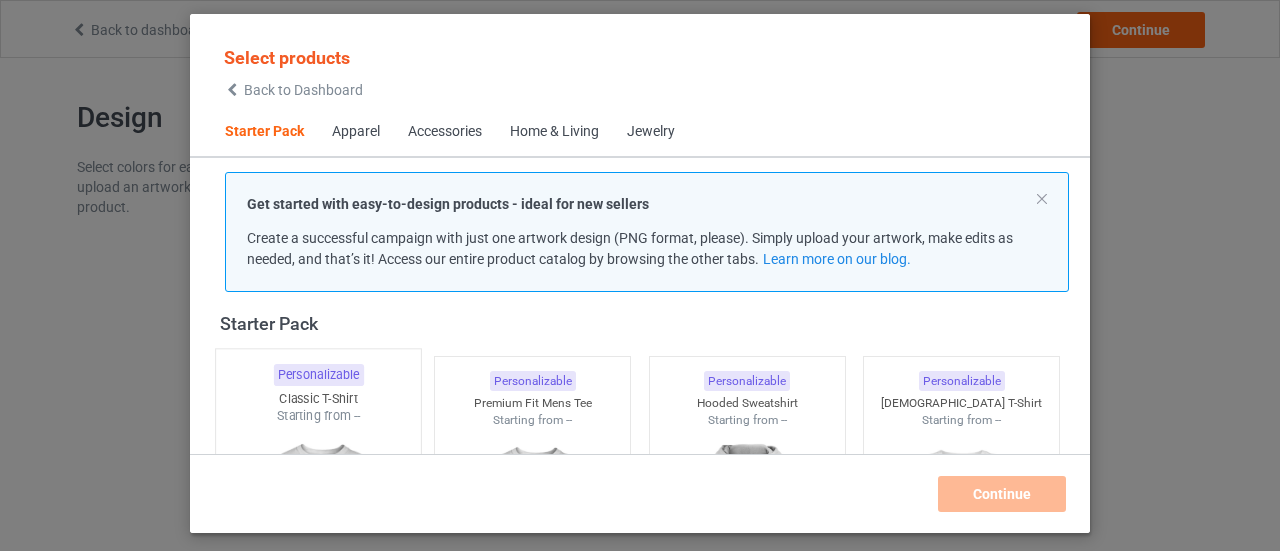 click at bounding box center (318, 542) 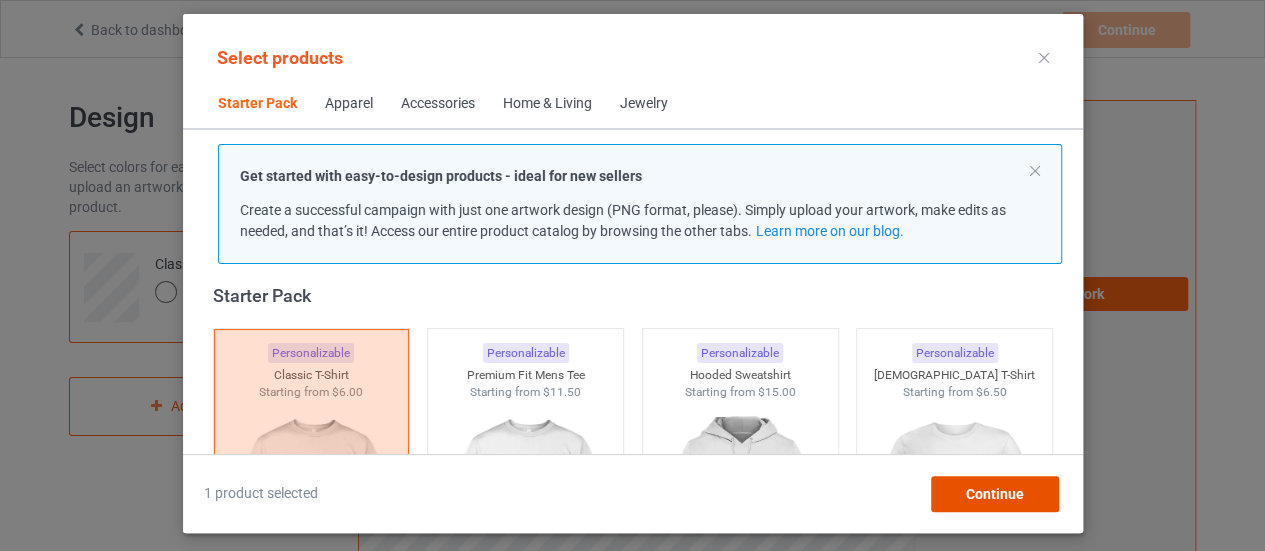 click on "Continue" at bounding box center (994, 494) 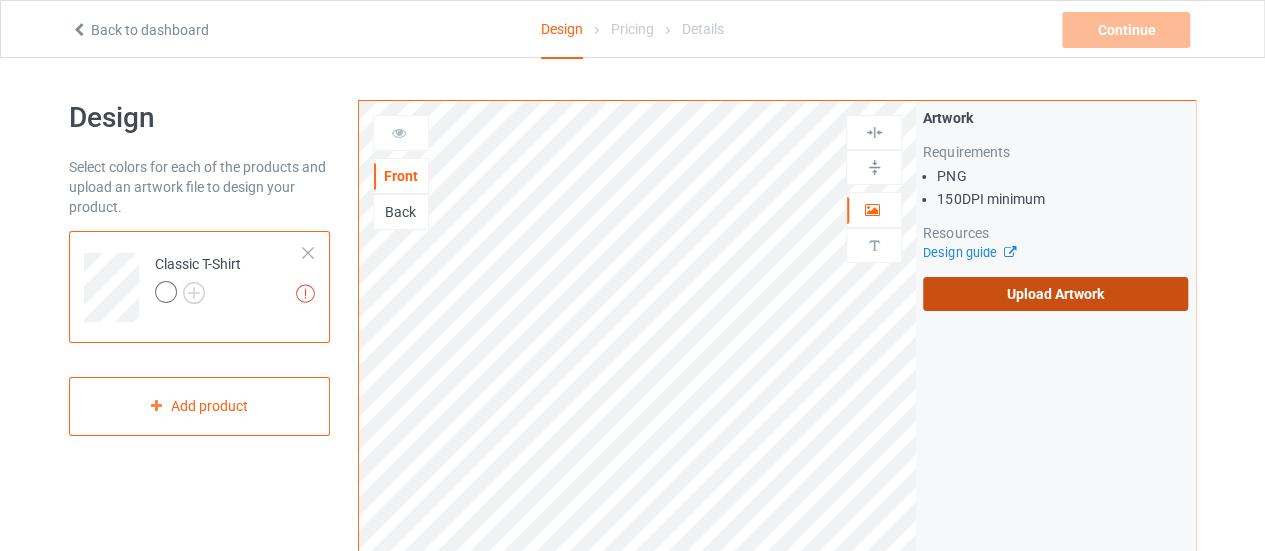 click on "Upload Artwork" at bounding box center [1055, 294] 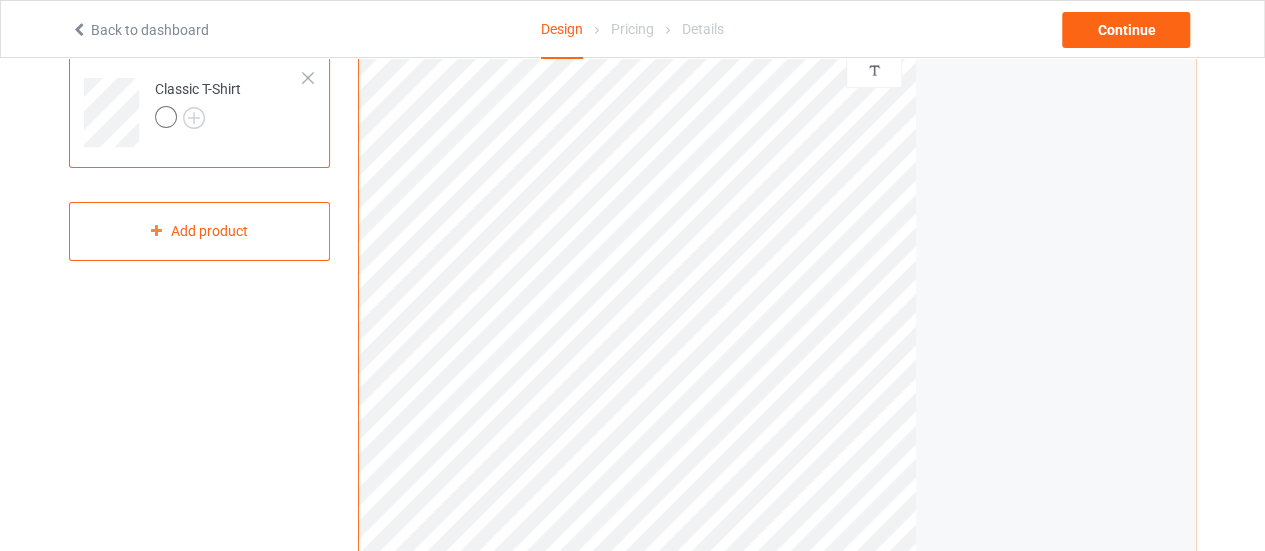 scroll, scrollTop: 176, scrollLeft: 0, axis: vertical 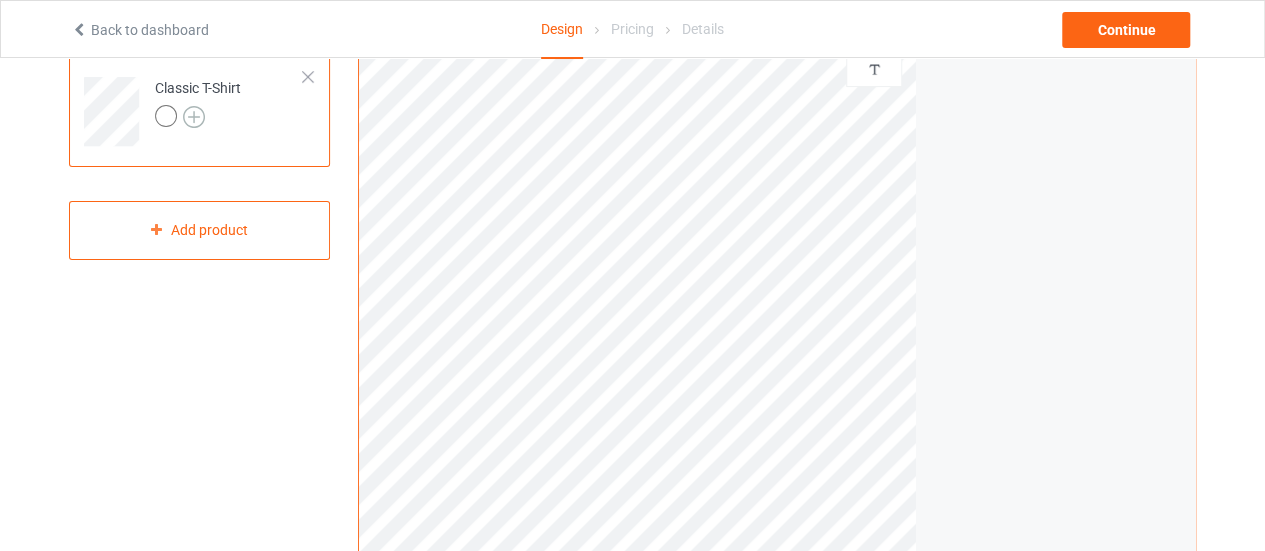 click at bounding box center (194, 117) 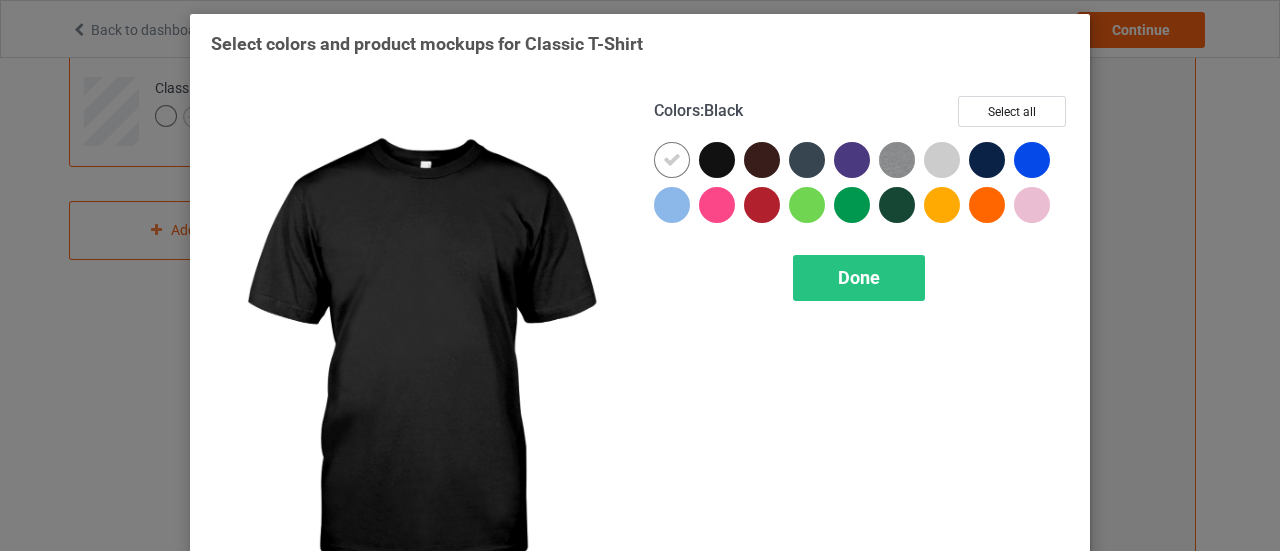 click at bounding box center (717, 160) 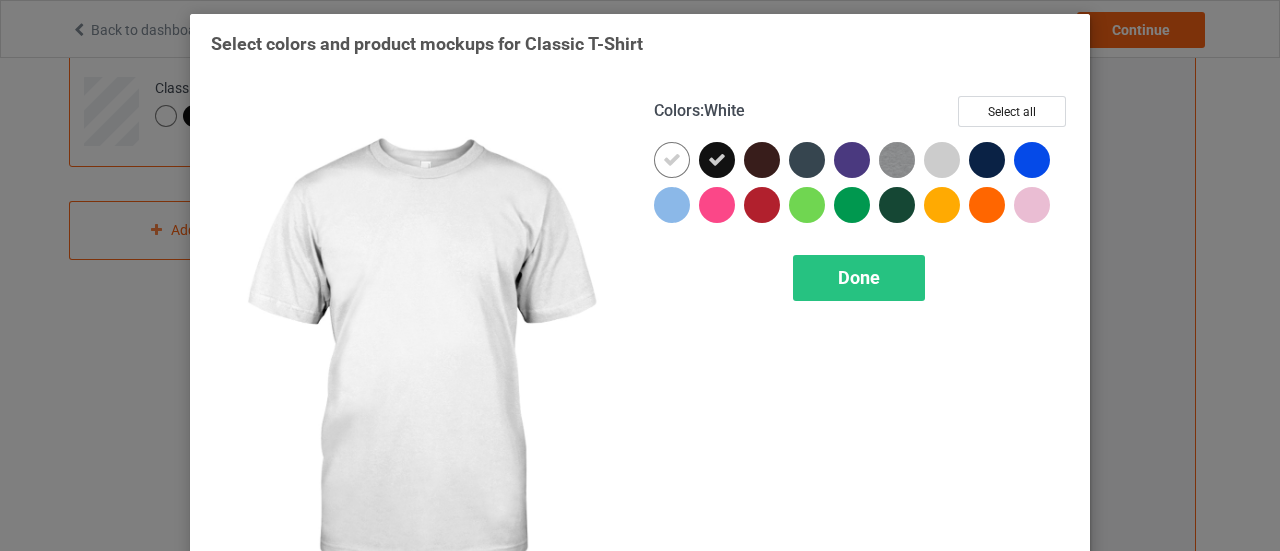 click at bounding box center (672, 160) 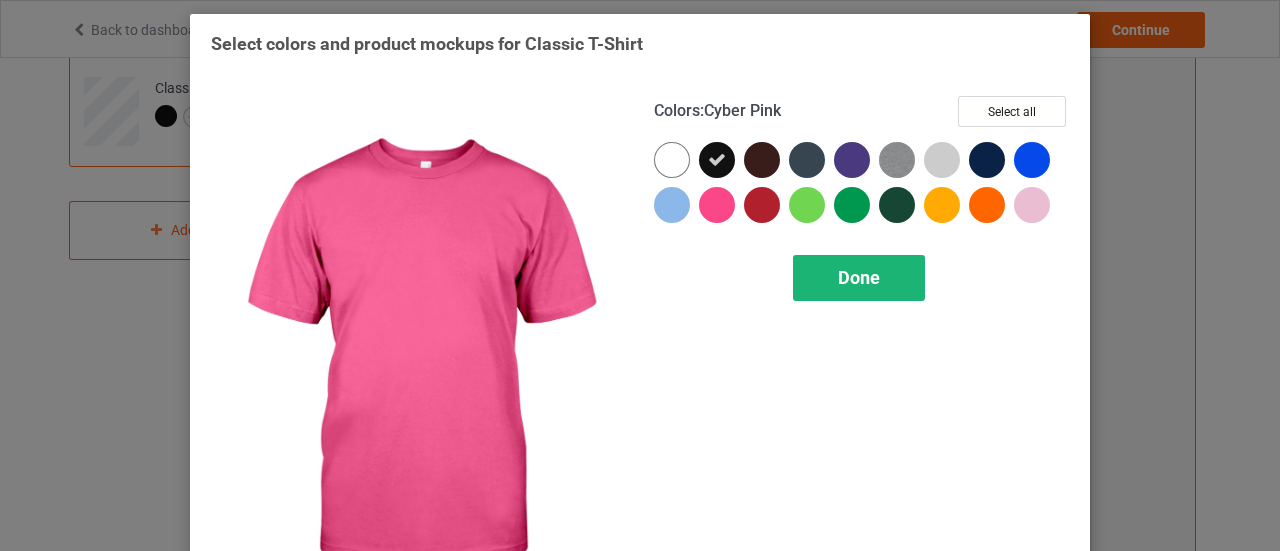 click on "Done" at bounding box center [859, 277] 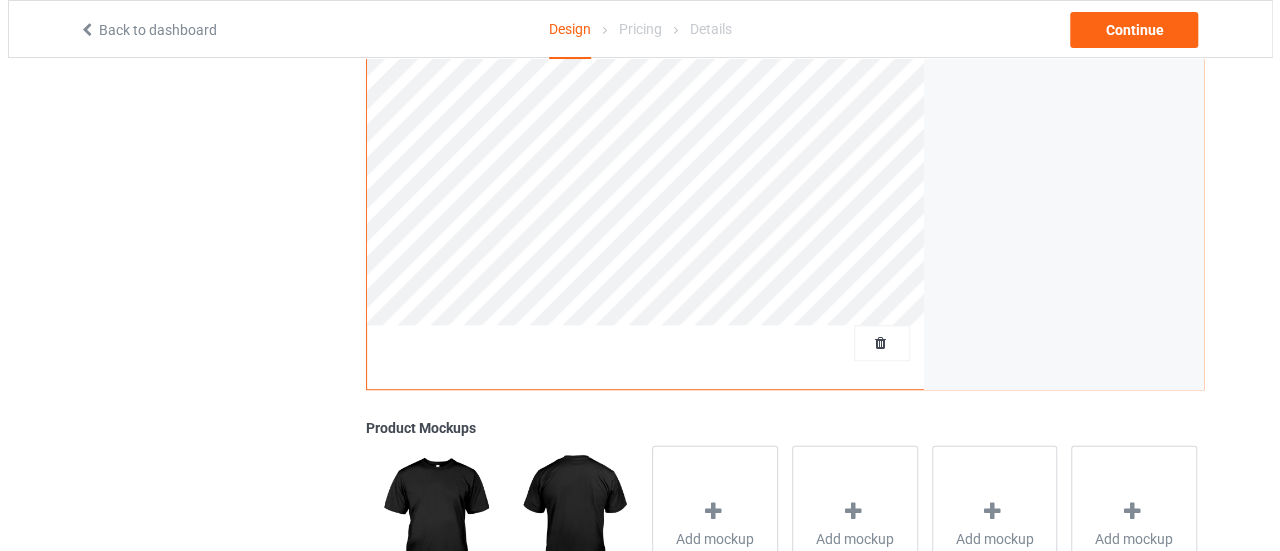 scroll, scrollTop: 497, scrollLeft: 0, axis: vertical 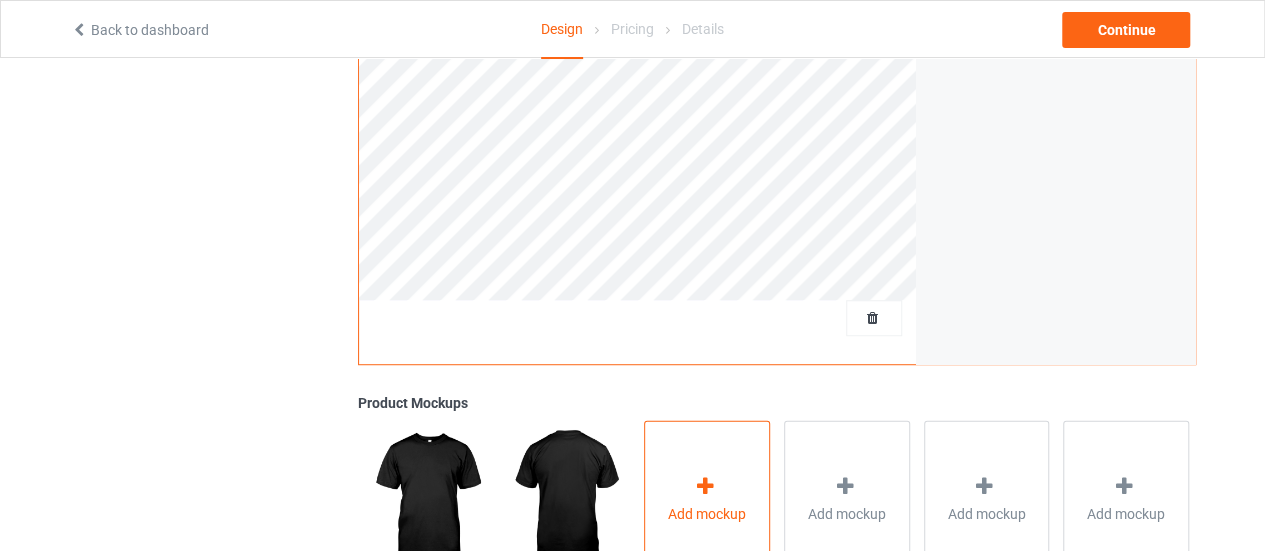 click at bounding box center [705, 485] 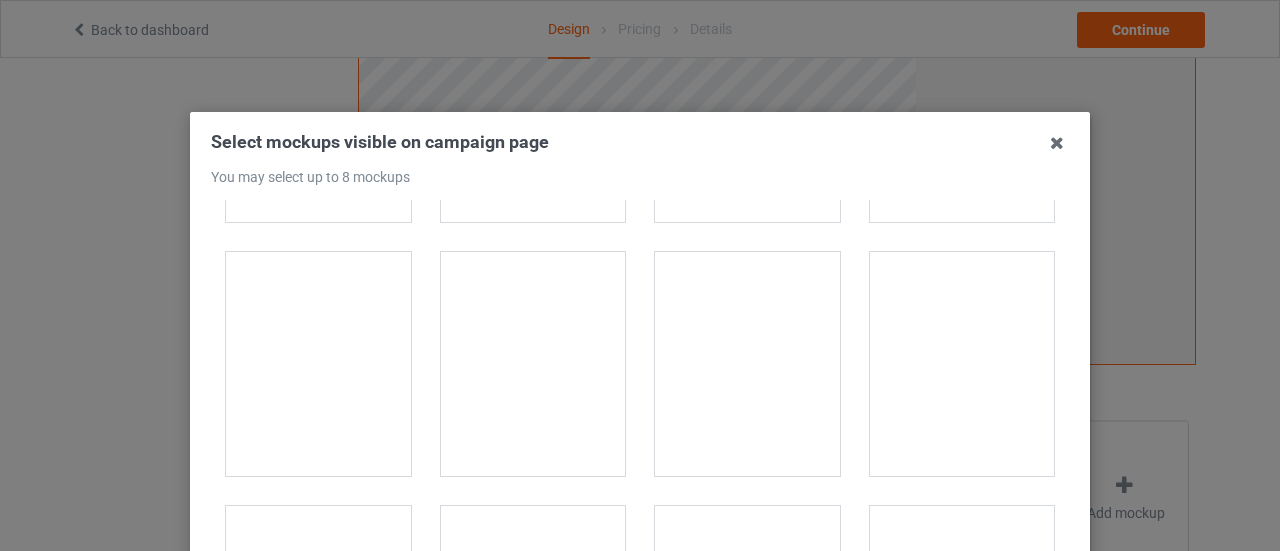 scroll, scrollTop: 986, scrollLeft: 0, axis: vertical 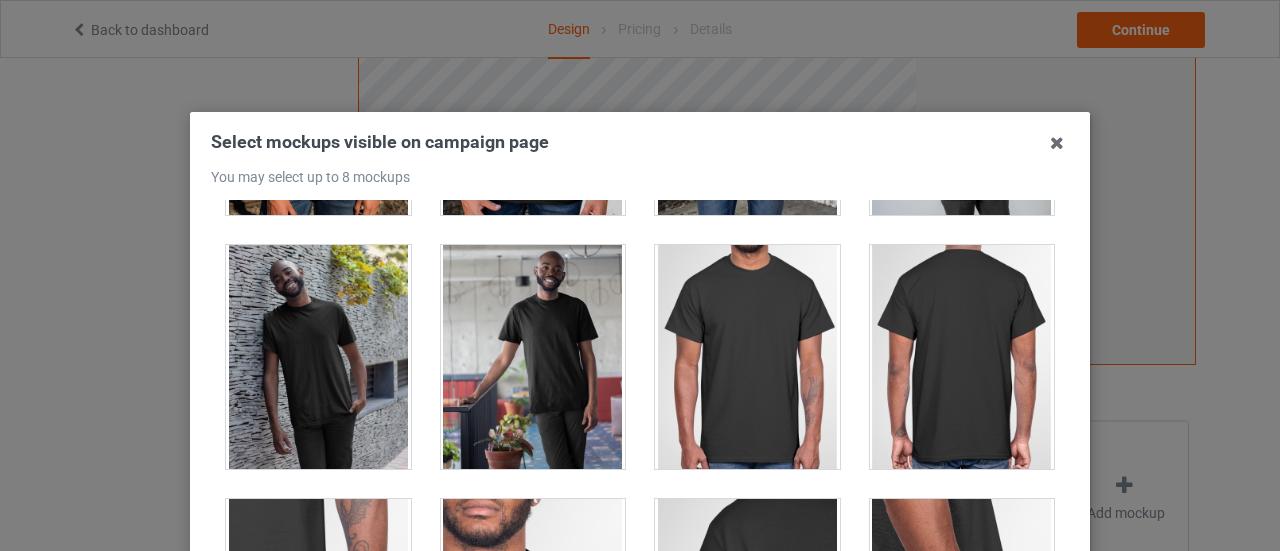 click at bounding box center (533, 357) 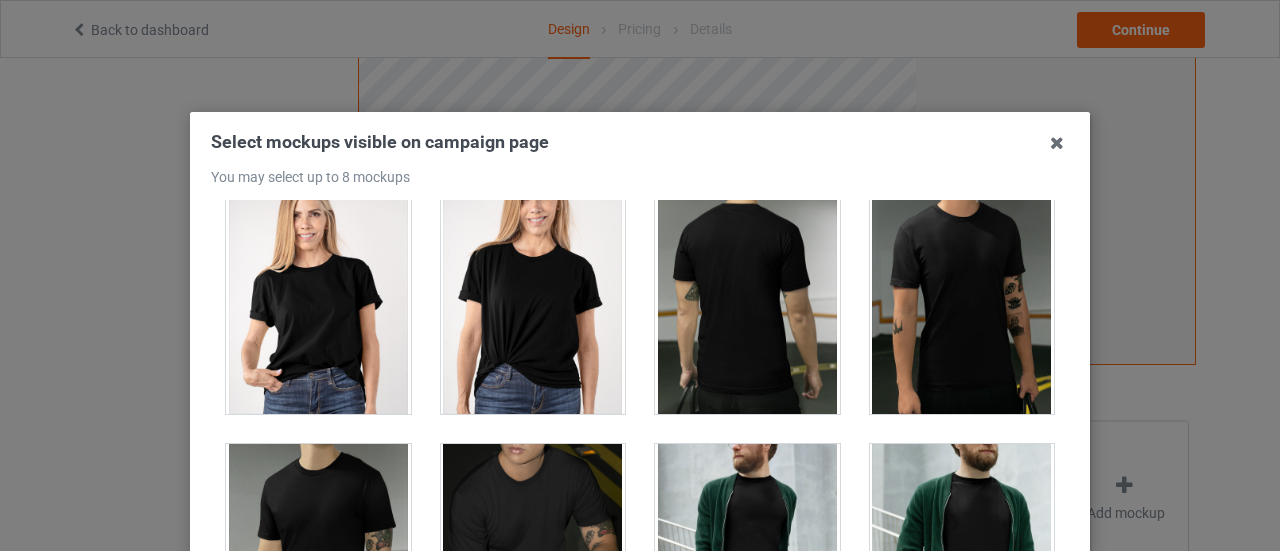 click at bounding box center [318, 302] 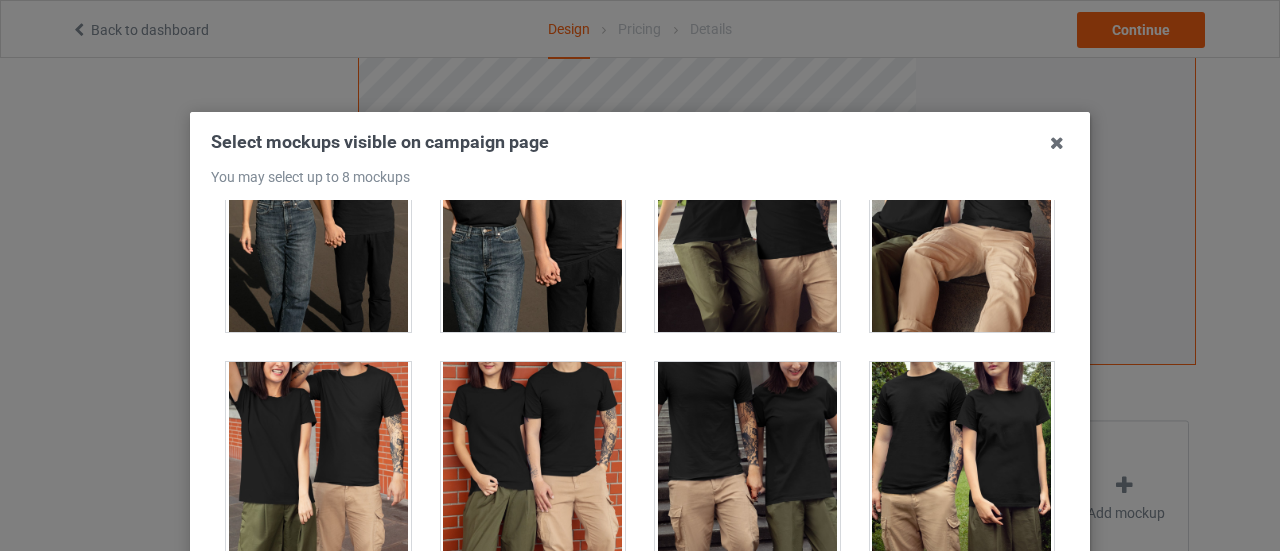 scroll, scrollTop: 6959, scrollLeft: 0, axis: vertical 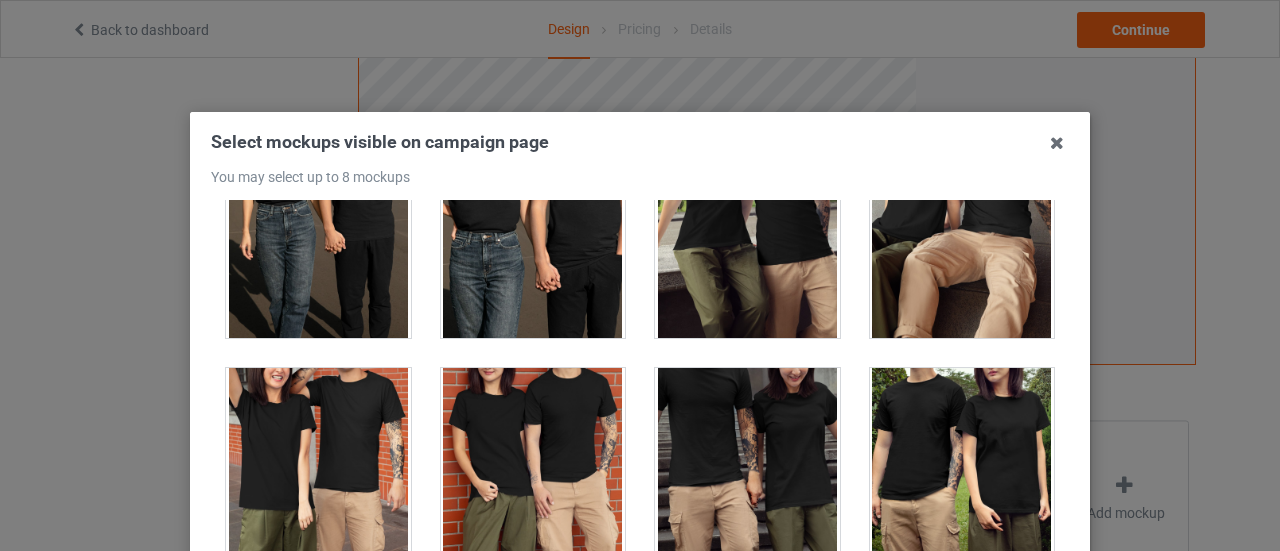 click at bounding box center [533, 480] 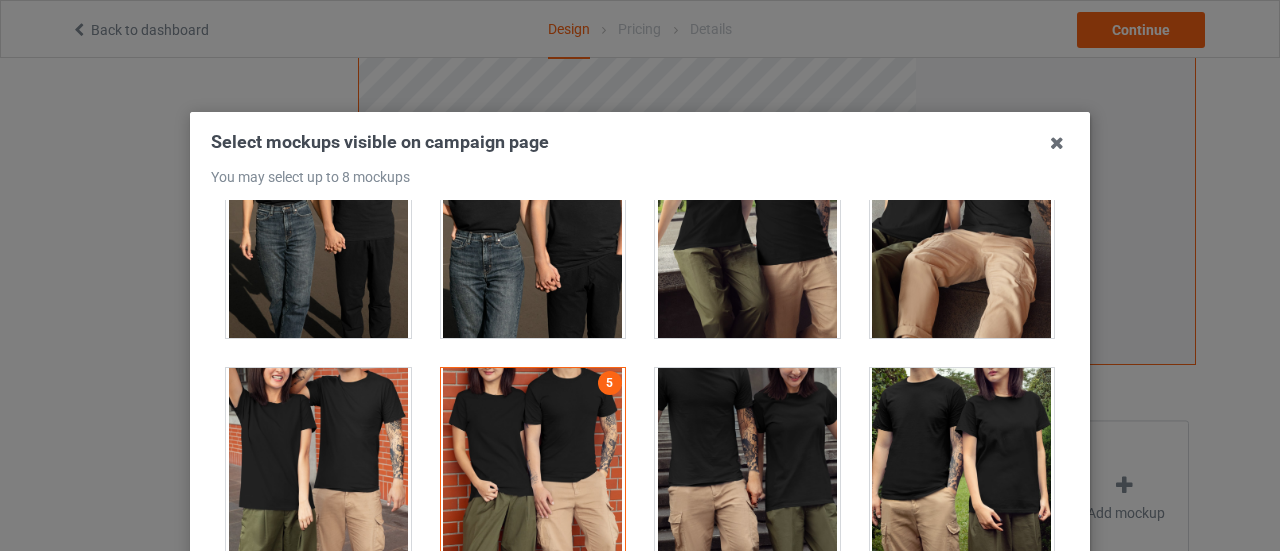 drag, startPoint x: 488, startPoint y: 431, endPoint x: 520, endPoint y: 437, distance: 32.55764 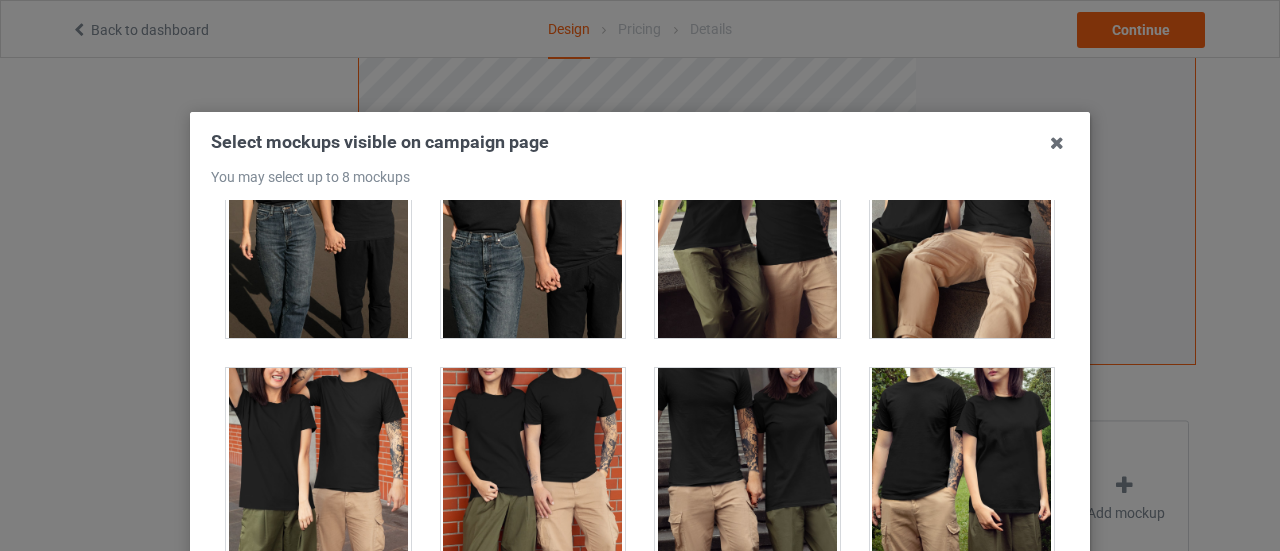 click at bounding box center [962, 480] 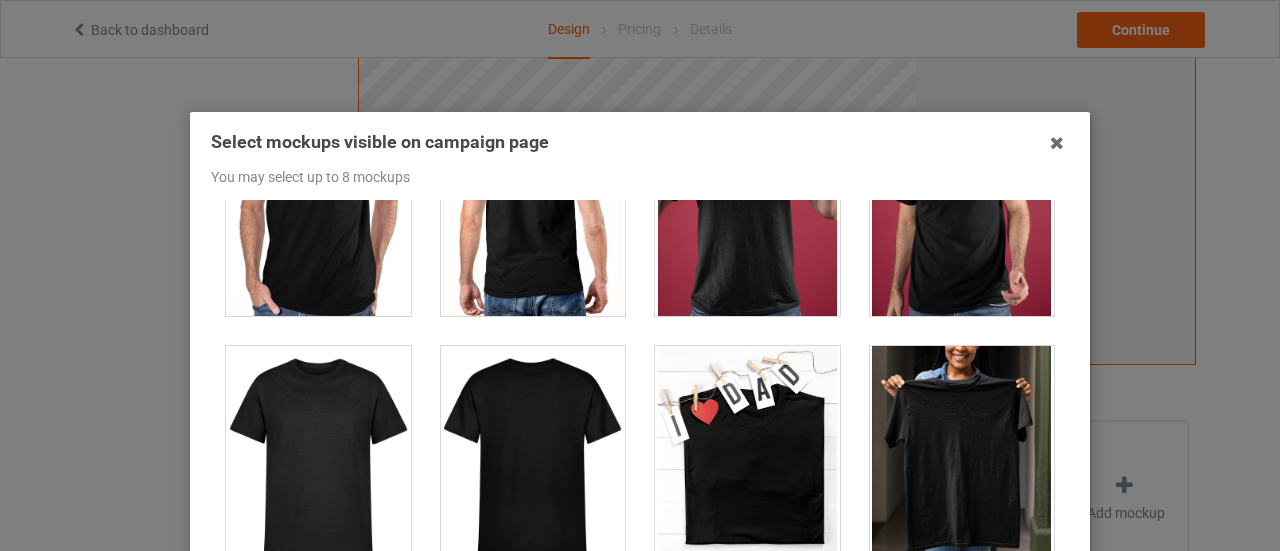 scroll, scrollTop: 8758, scrollLeft: 0, axis: vertical 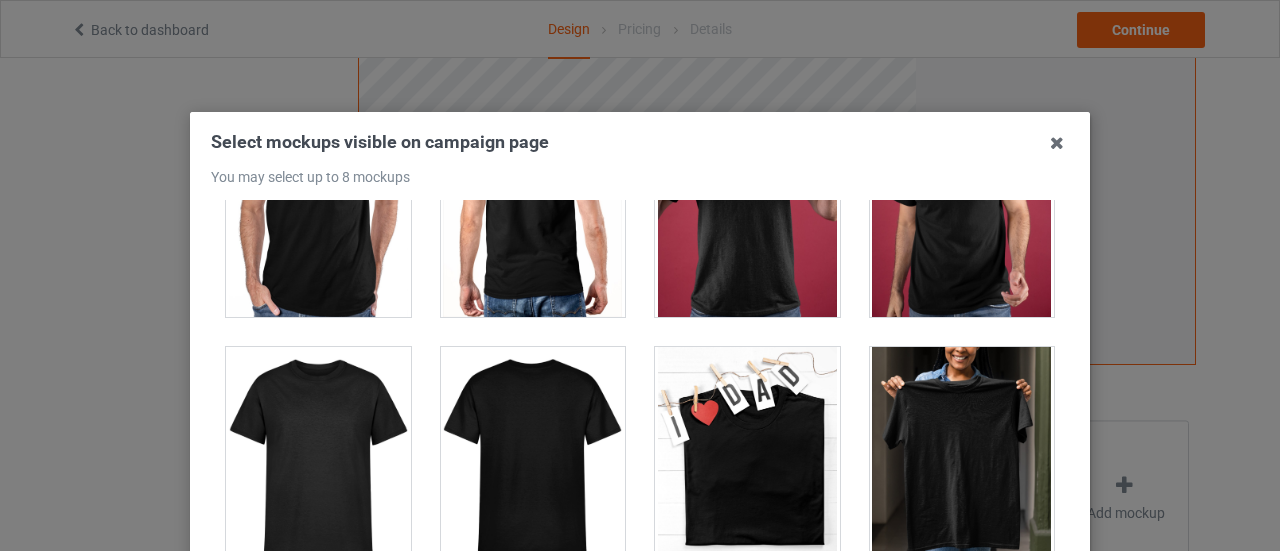 click at bounding box center [962, 459] 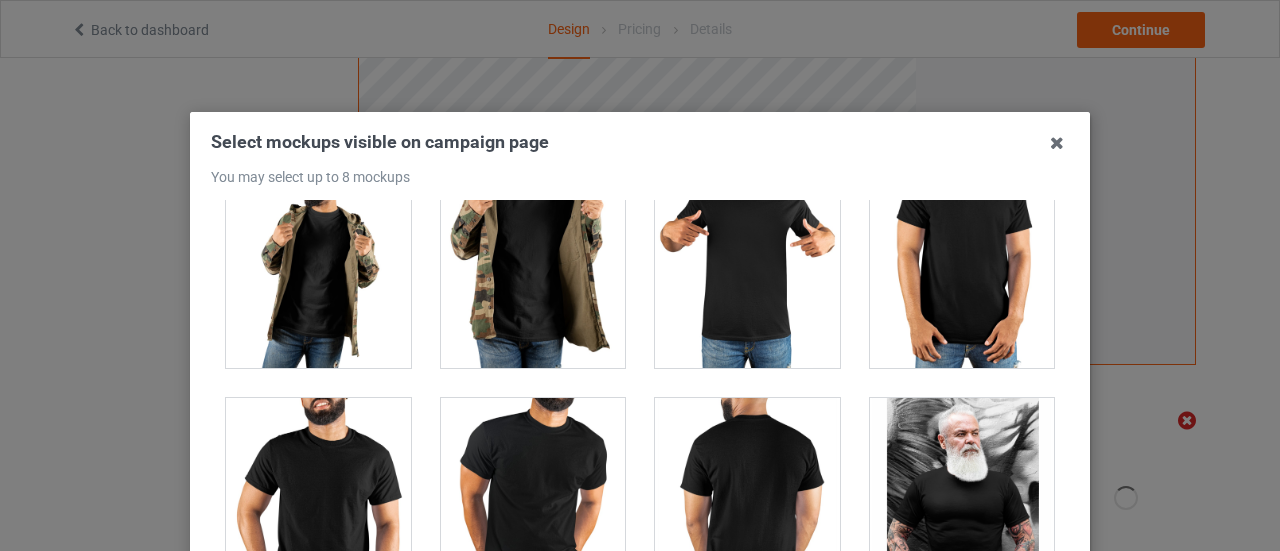 scroll, scrollTop: 15563, scrollLeft: 0, axis: vertical 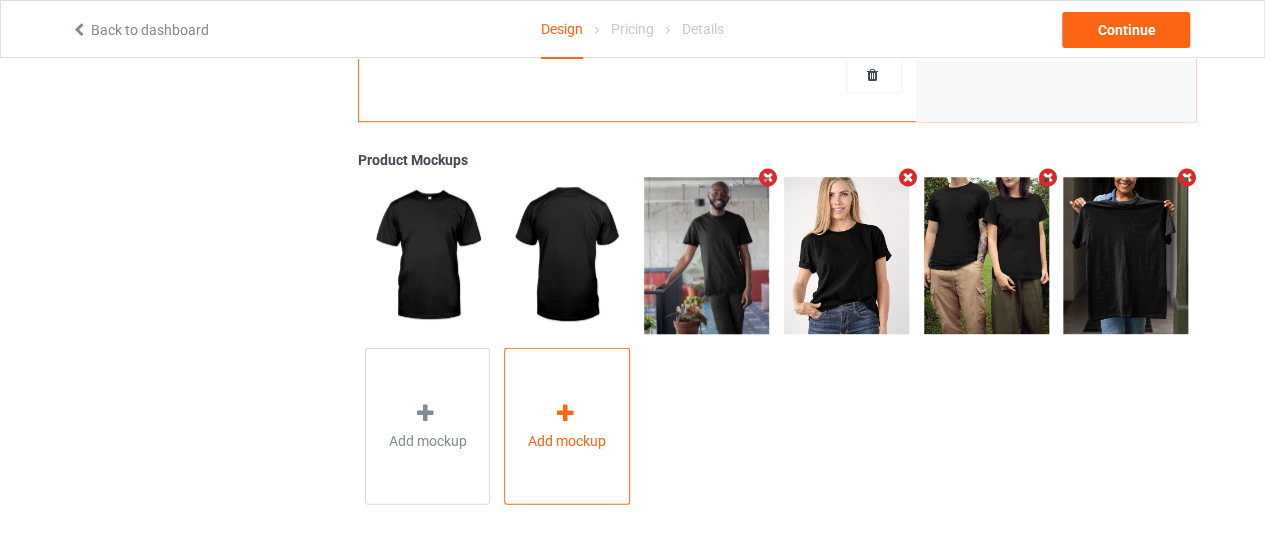click on "Add mockup" at bounding box center [567, 440] 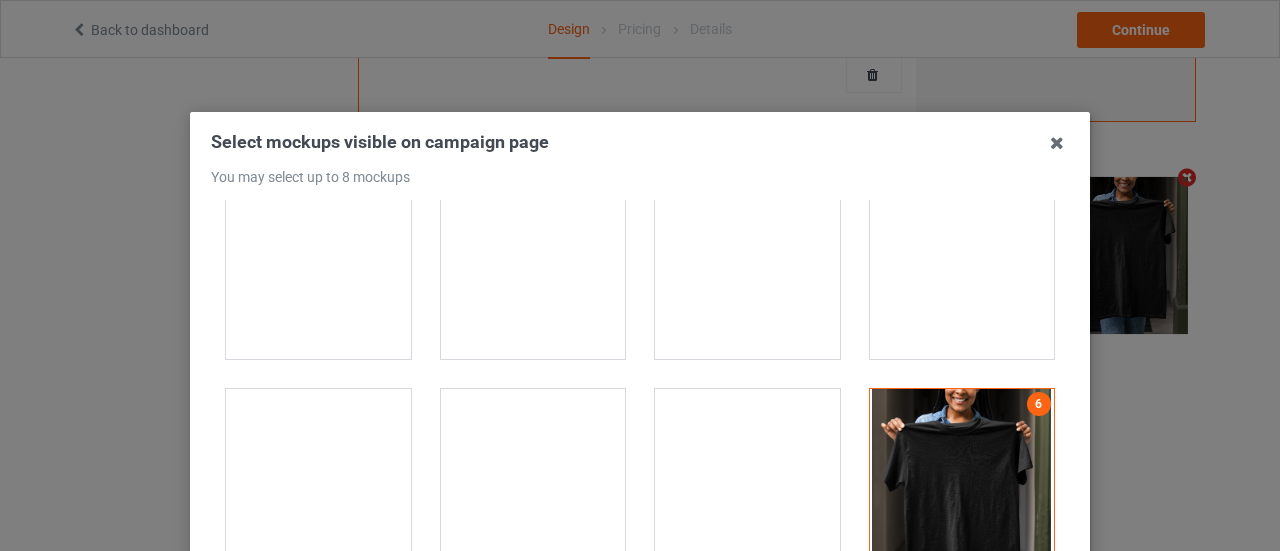 scroll, scrollTop: 8821, scrollLeft: 0, axis: vertical 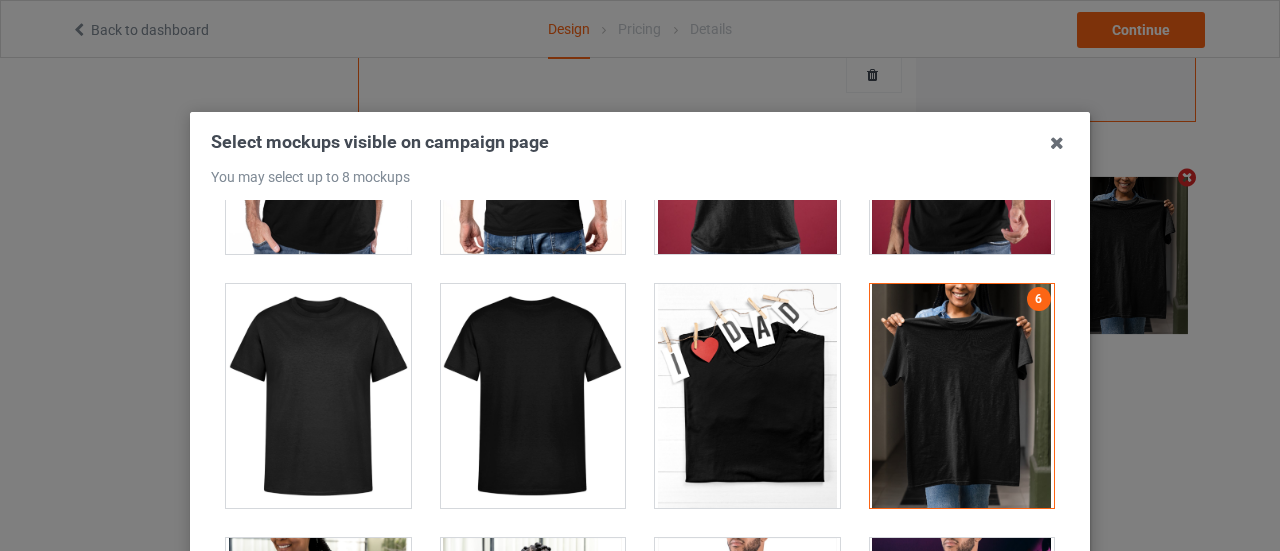 click at bounding box center [533, 396] 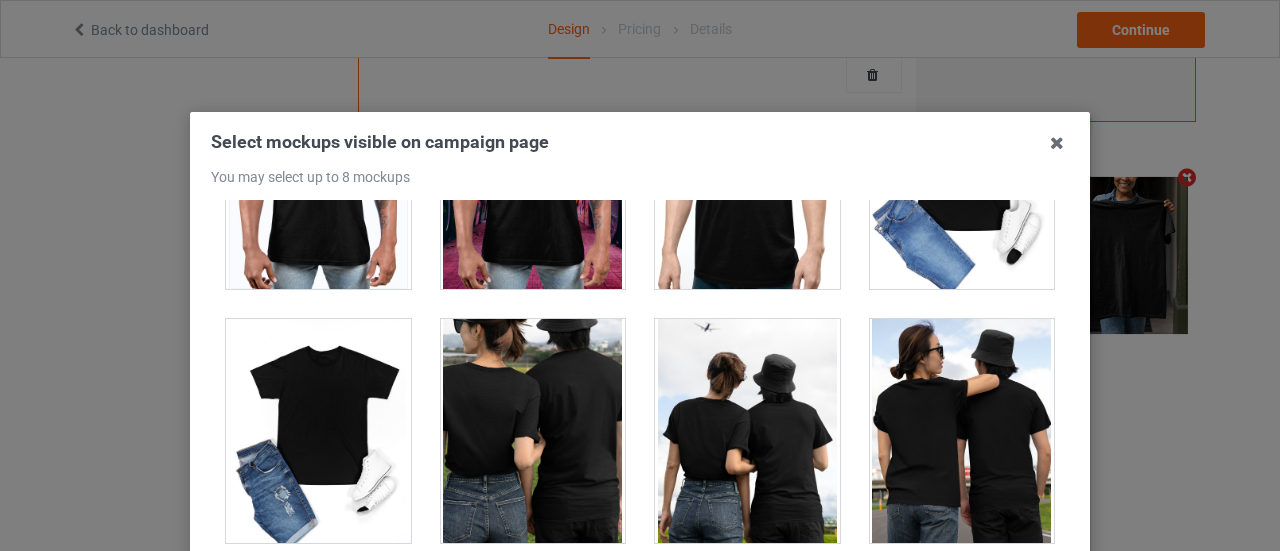scroll, scrollTop: 9549, scrollLeft: 0, axis: vertical 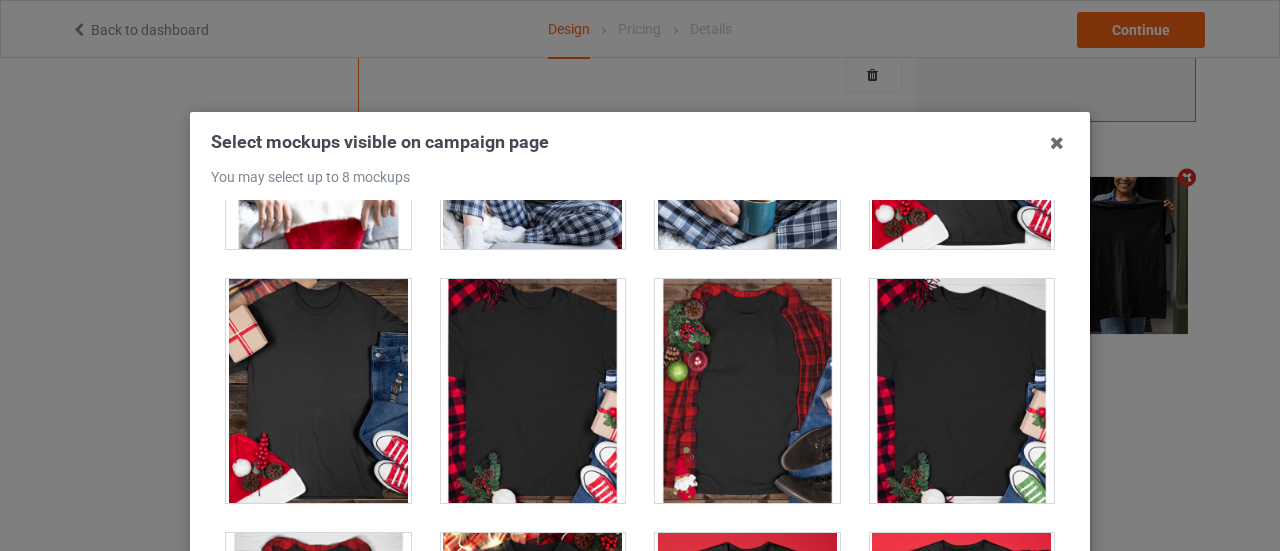click at bounding box center [318, 391] 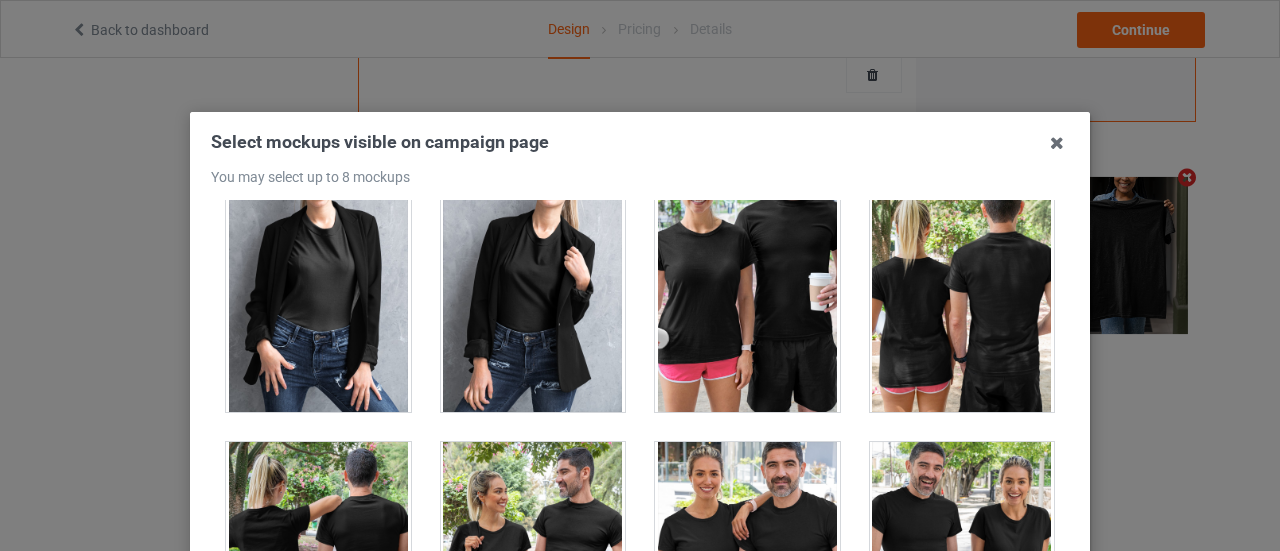 scroll, scrollTop: 25174, scrollLeft: 0, axis: vertical 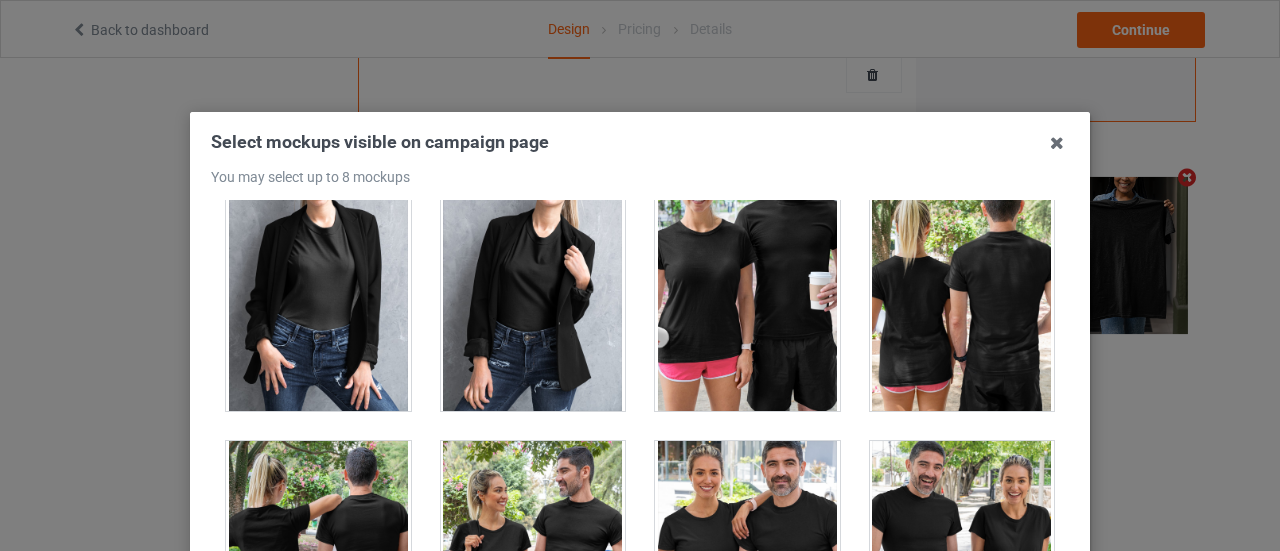 click at bounding box center [747, 553] 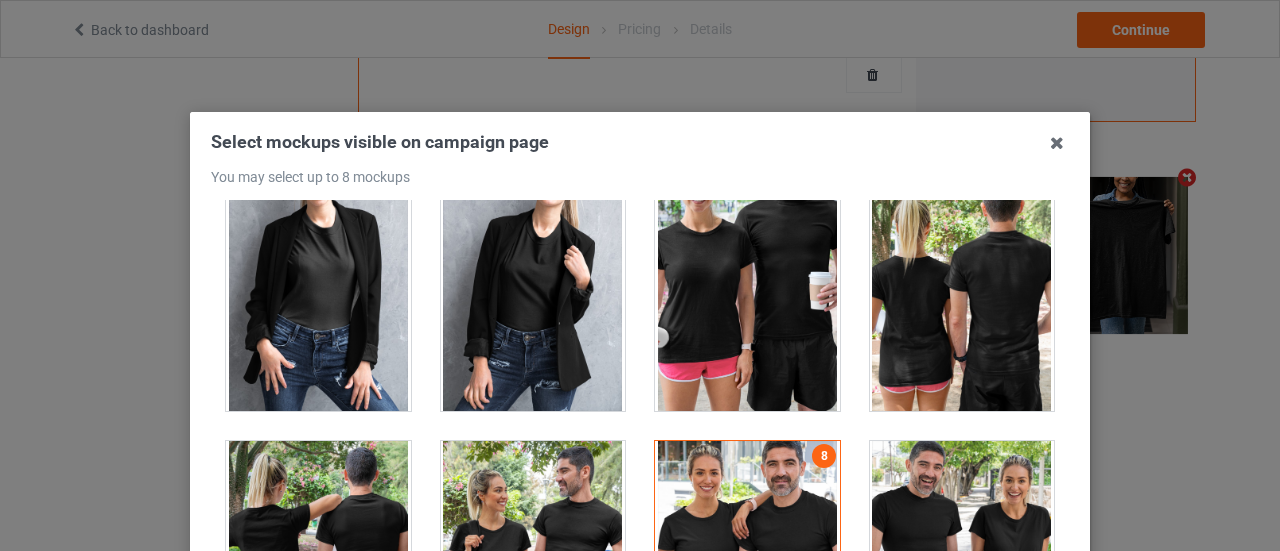 scroll, scrollTop: 740, scrollLeft: 0, axis: vertical 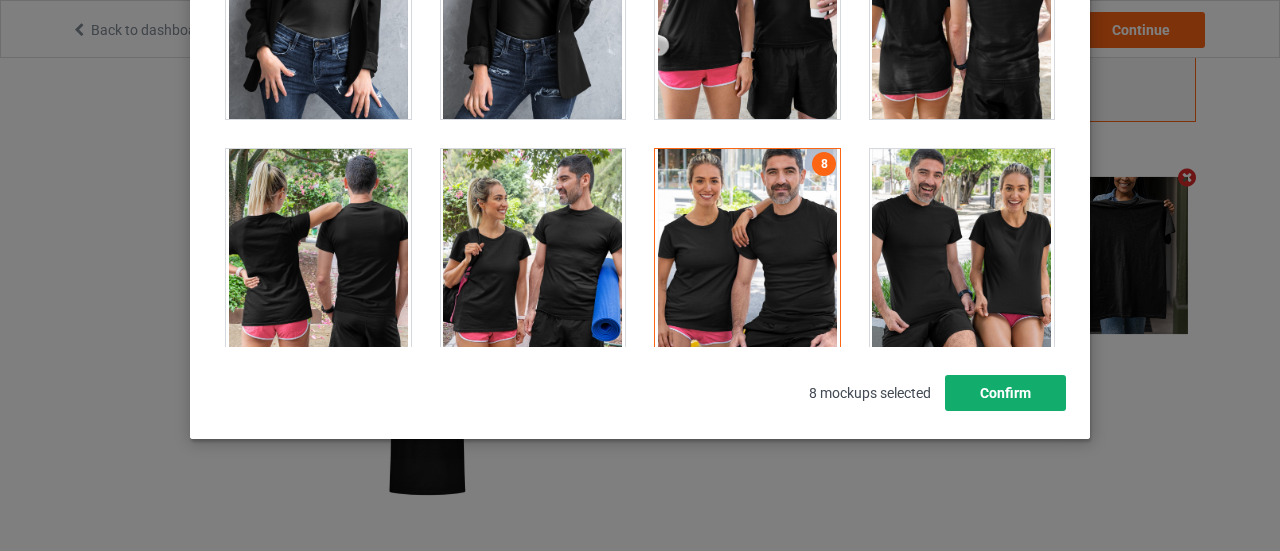 click on "Confirm" at bounding box center [1005, 393] 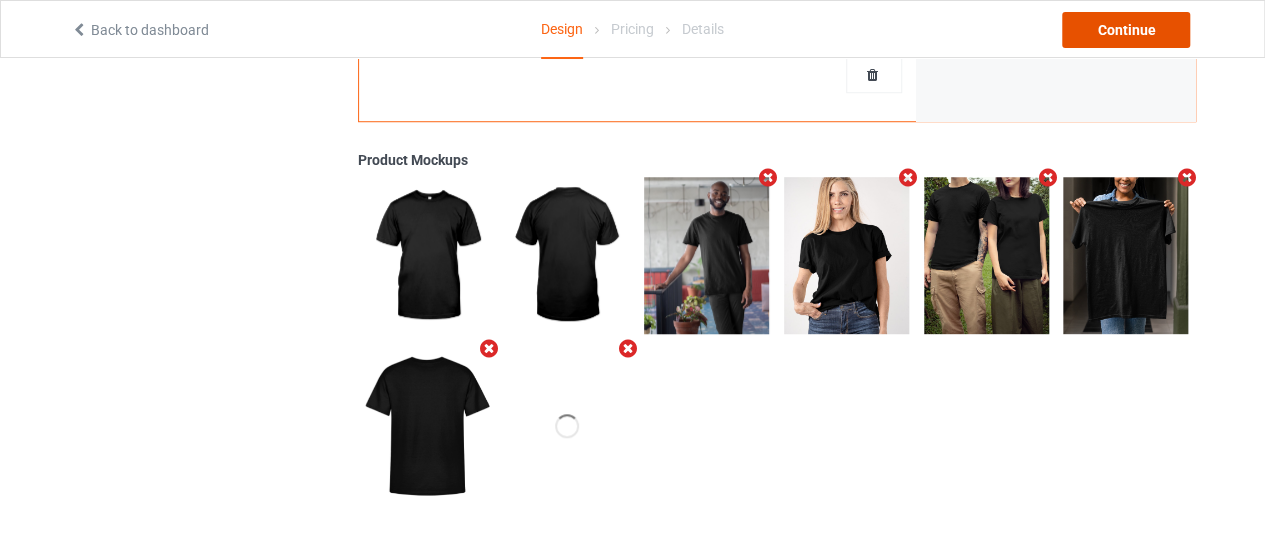 click on "Continue" at bounding box center (1126, 30) 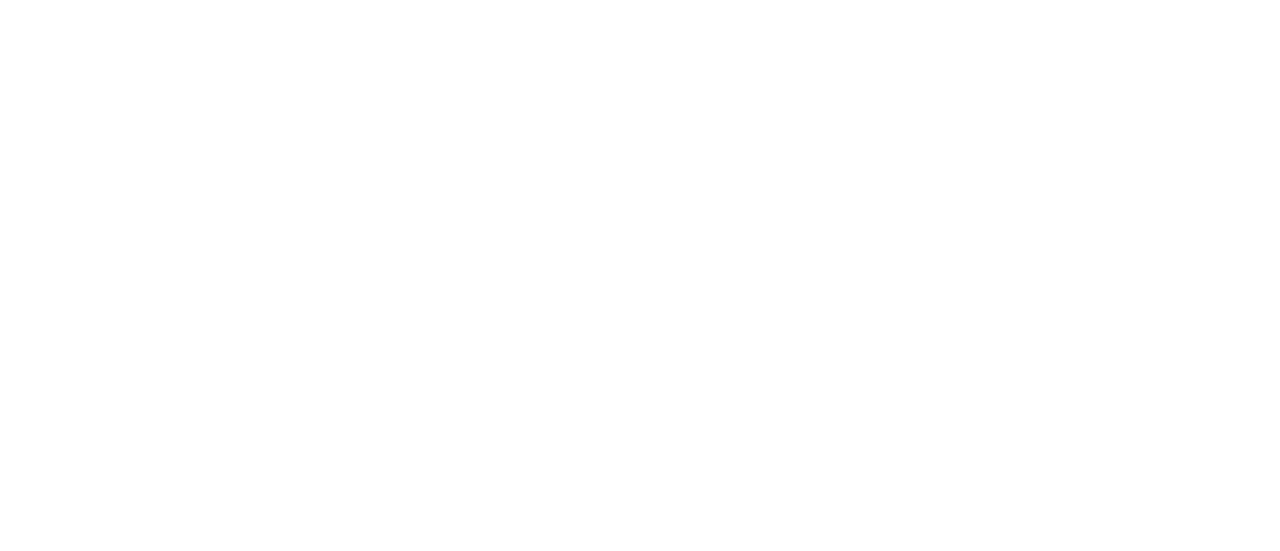 scroll, scrollTop: 0, scrollLeft: 0, axis: both 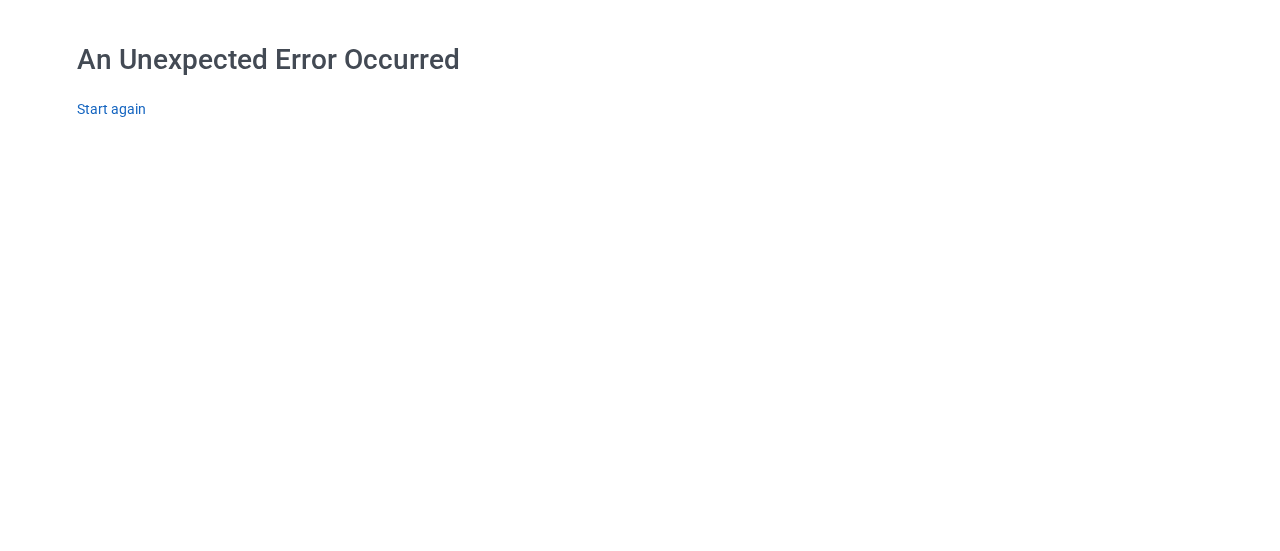 click on "Start again" at bounding box center [111, 109] 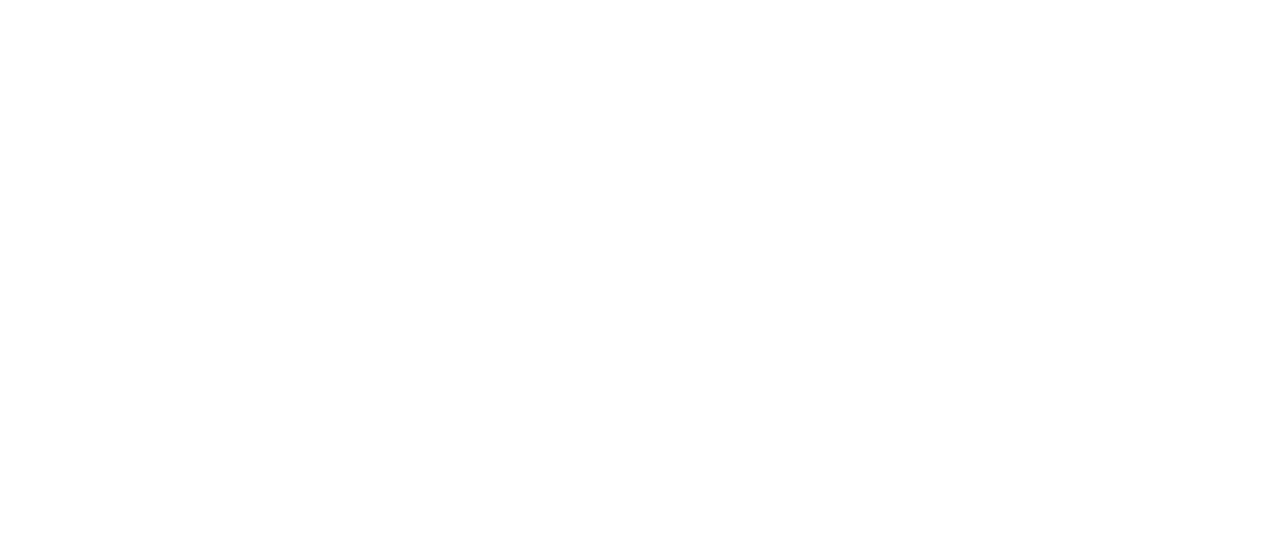 scroll, scrollTop: 0, scrollLeft: 0, axis: both 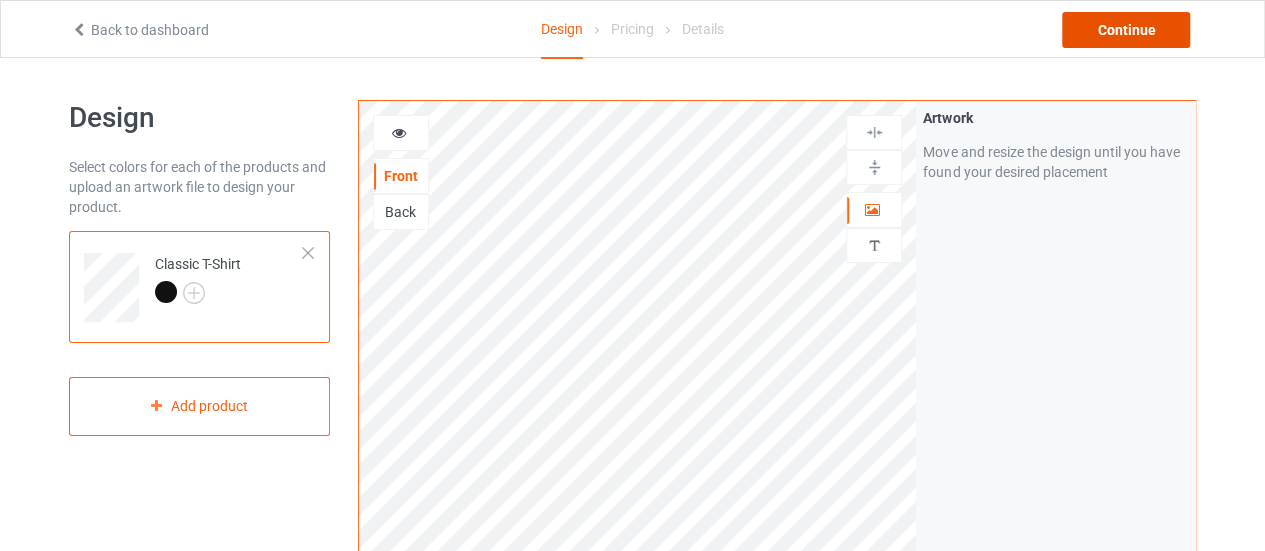 click on "Continue" at bounding box center (1126, 30) 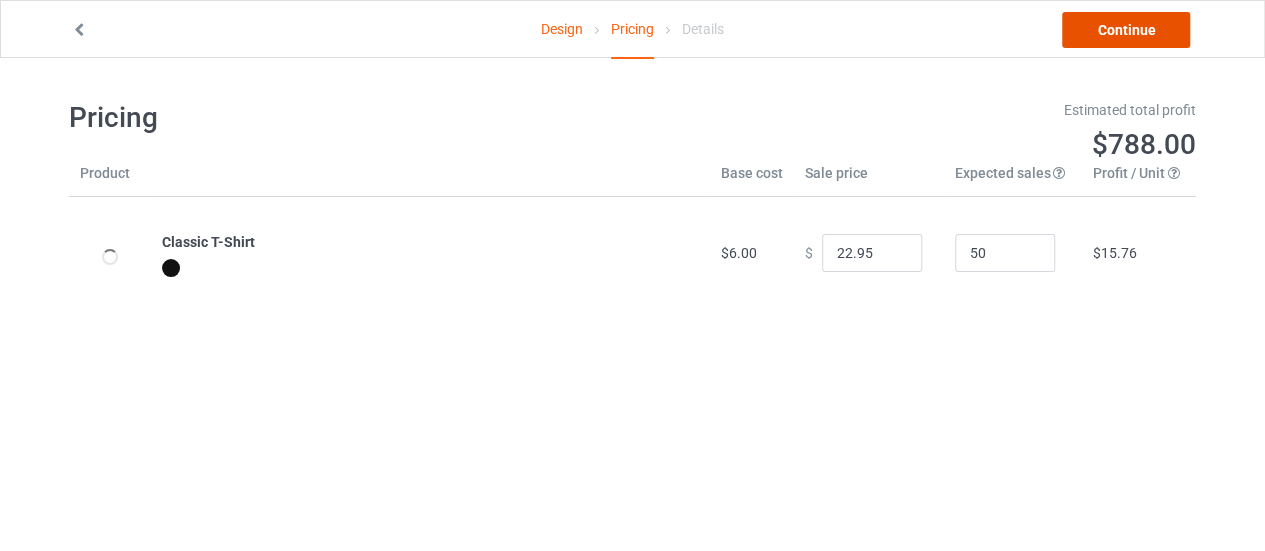 click on "Continue" at bounding box center (1126, 30) 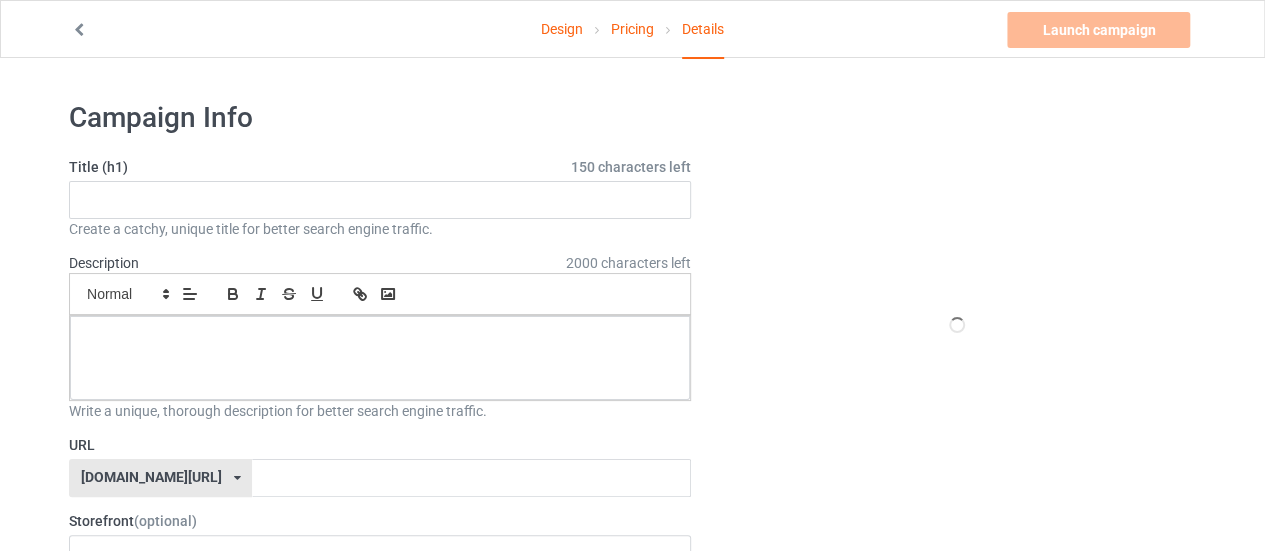 click on "Title (h1) 150   characters left Create a catchy, unique title for better search engine traffic." at bounding box center [380, 198] 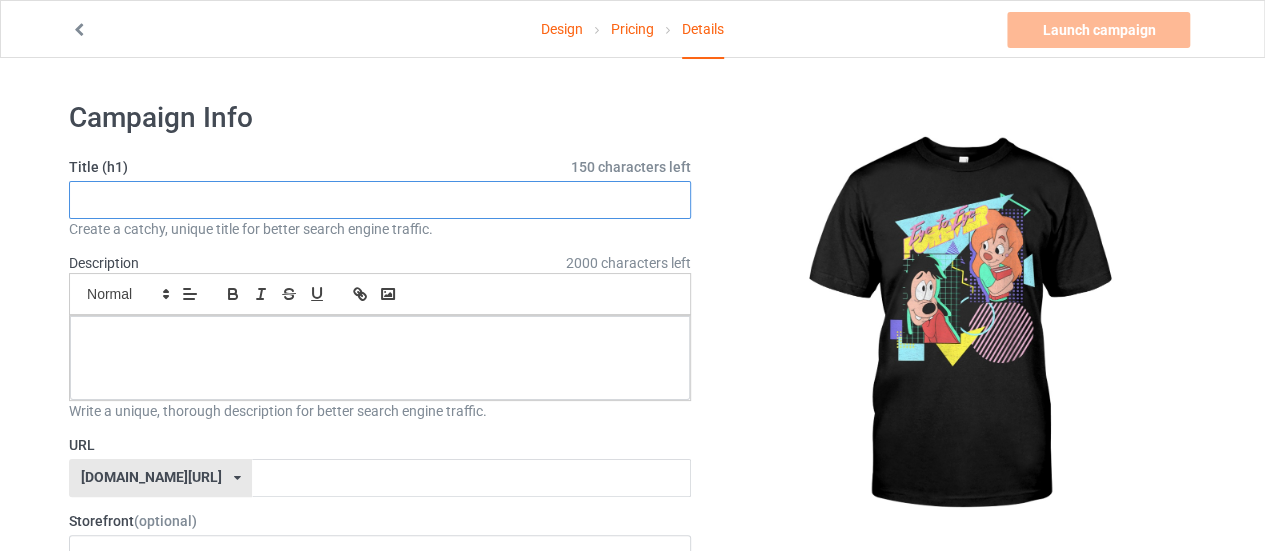 paste on "Womens Disney A Goofy Movie Max & [PERSON_NAME] Eye To Eye Poster V-Neck T-Shirt" 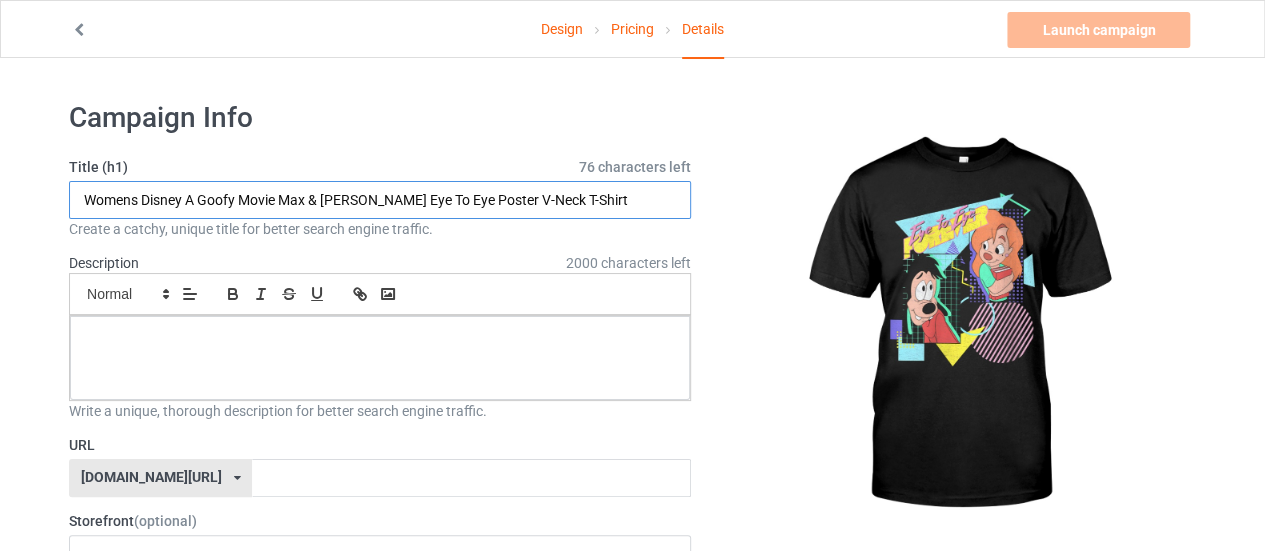 type on "Womens Disney A Goofy Movie Max & [PERSON_NAME] Eye To Eye Poster V-Neck T-Shirt" 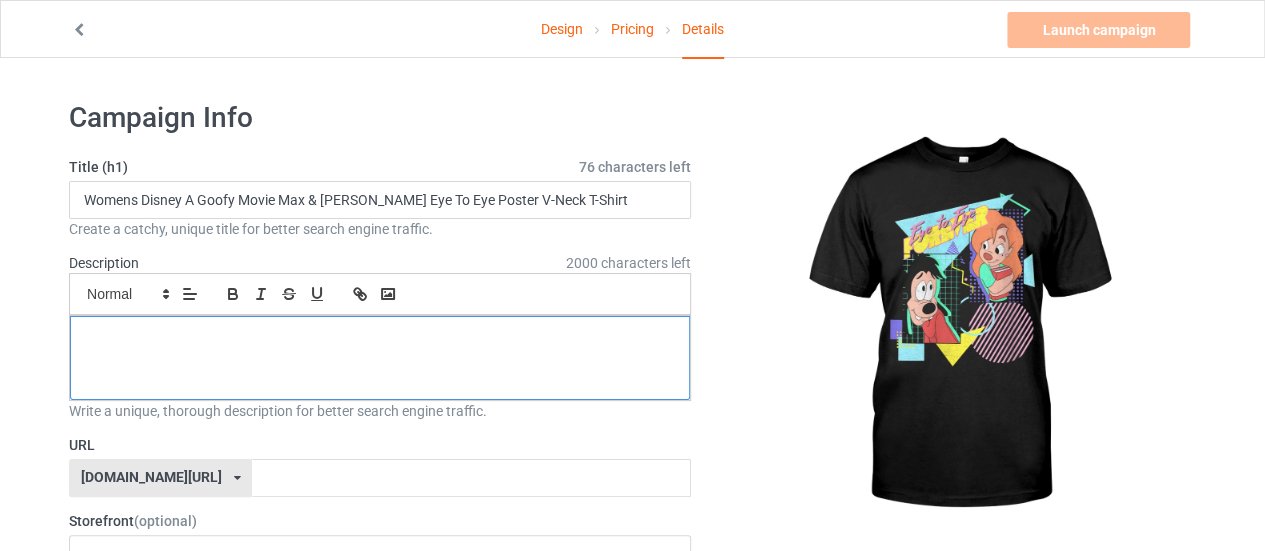 click at bounding box center [380, 338] 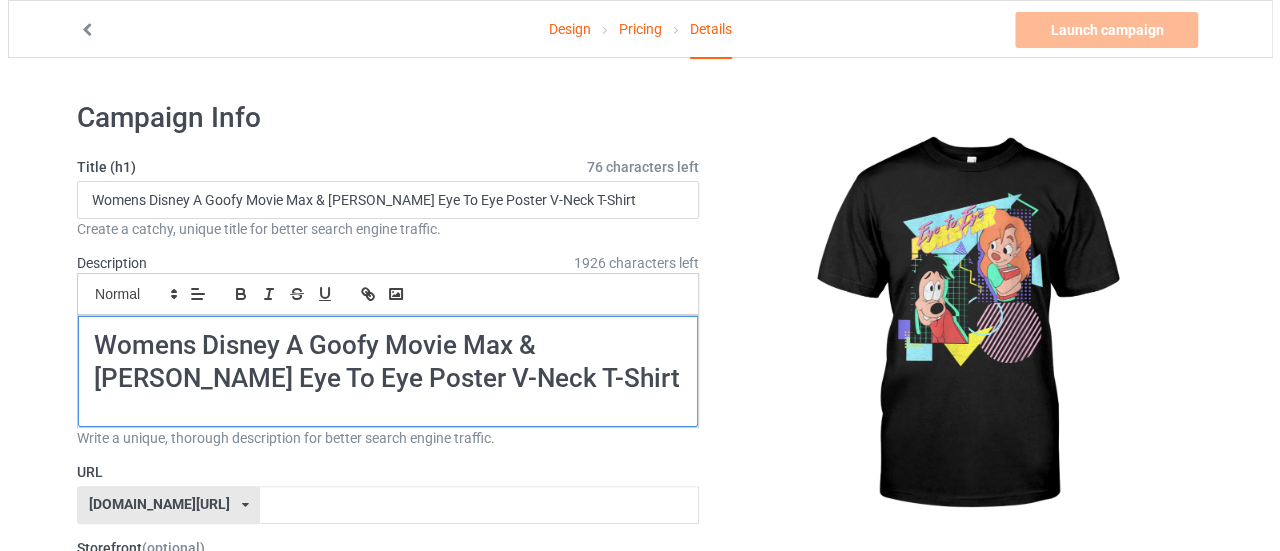 scroll, scrollTop: 0, scrollLeft: 0, axis: both 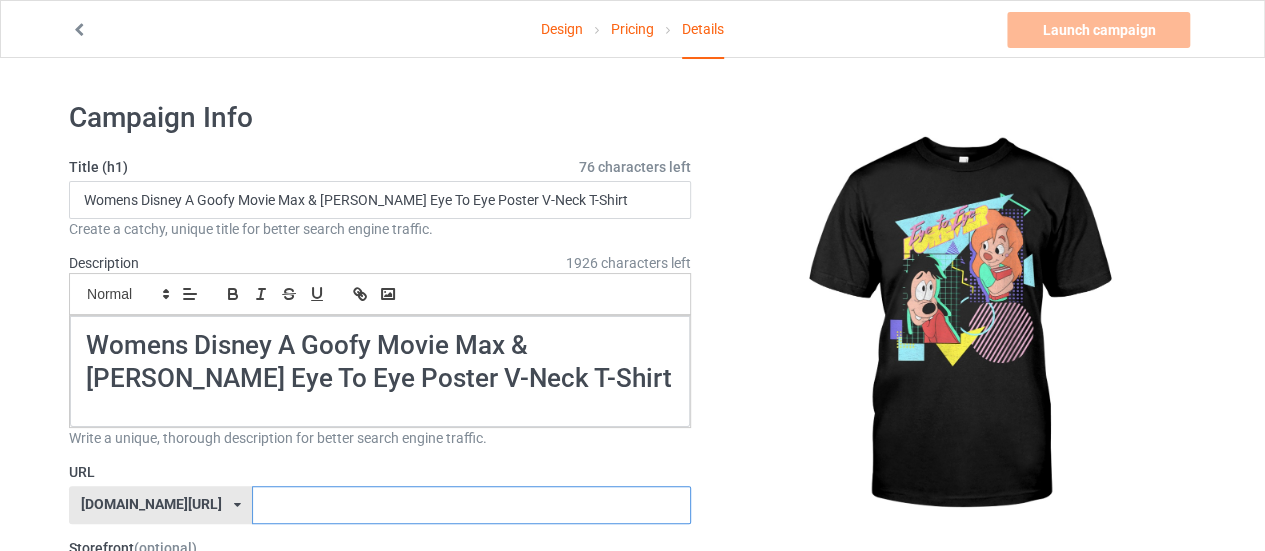 click at bounding box center [471, 505] 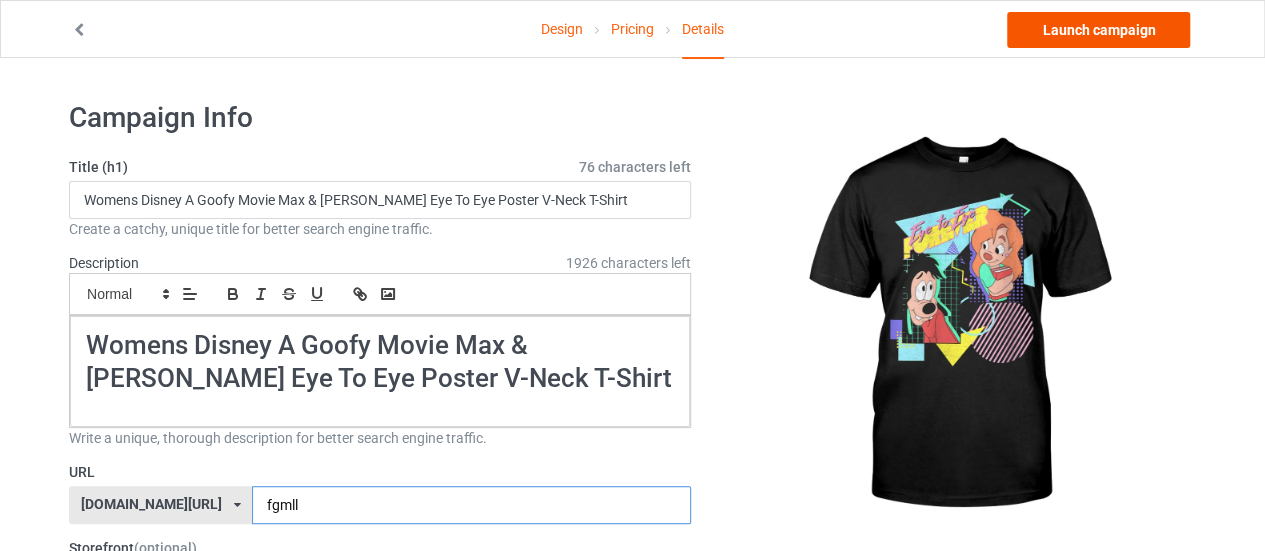 type on "fgmll" 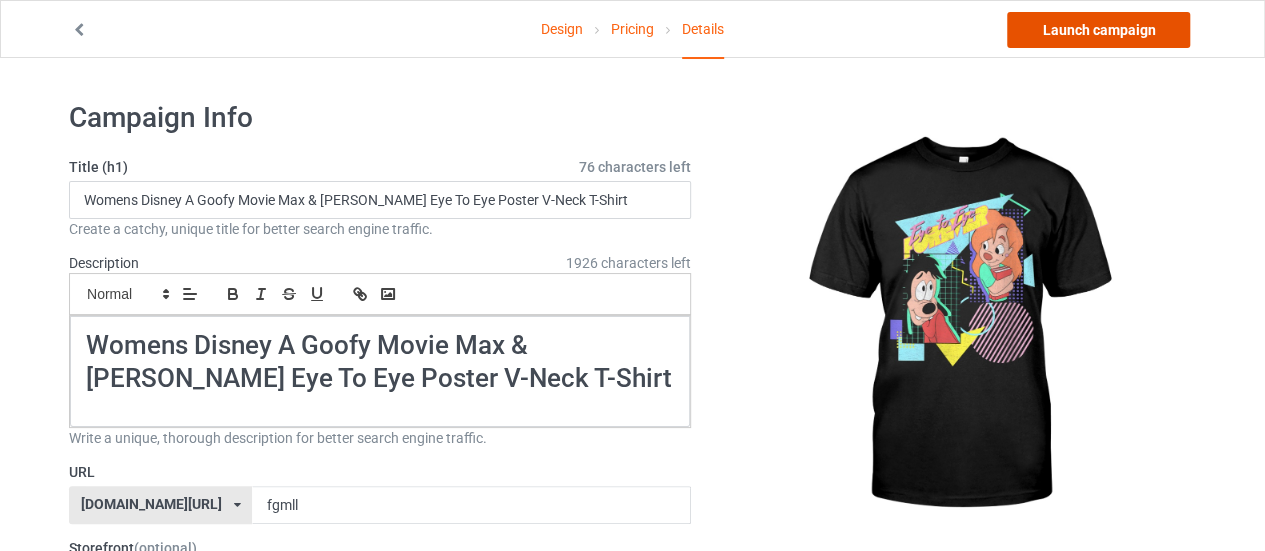 click on "Launch campaign" at bounding box center (1098, 30) 